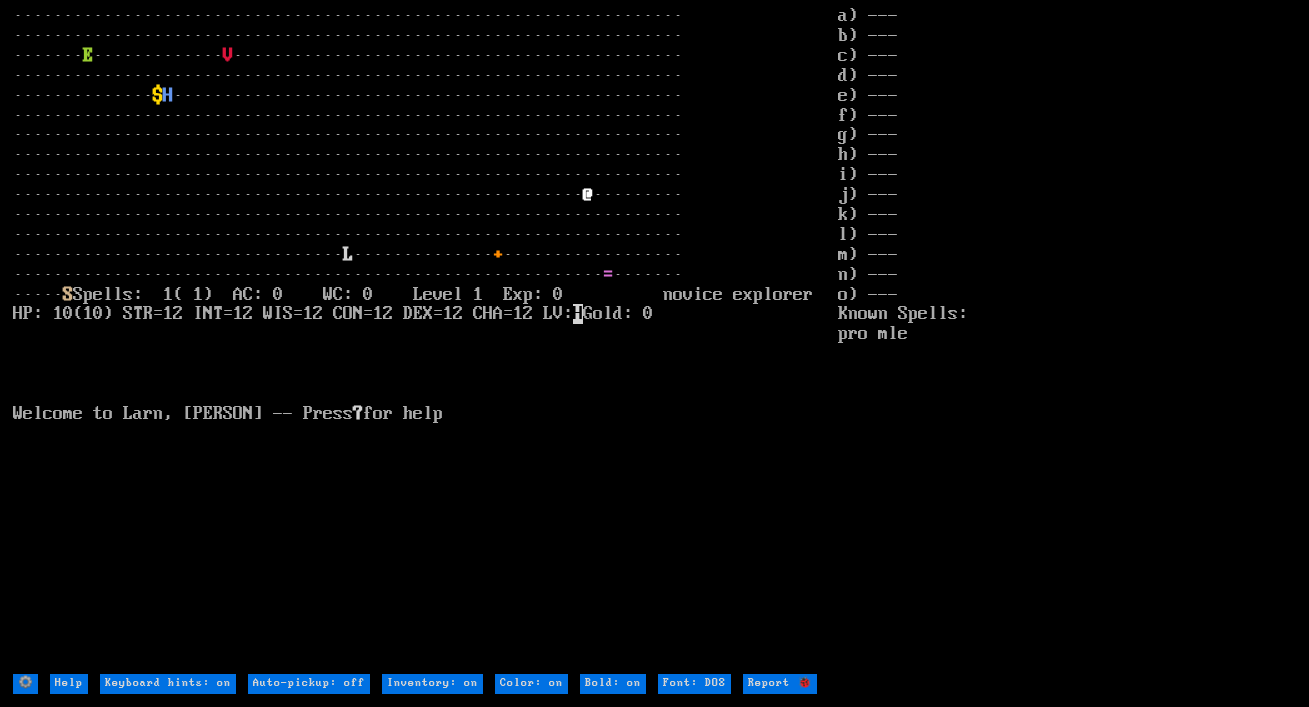 scroll, scrollTop: 0, scrollLeft: 0, axis: both 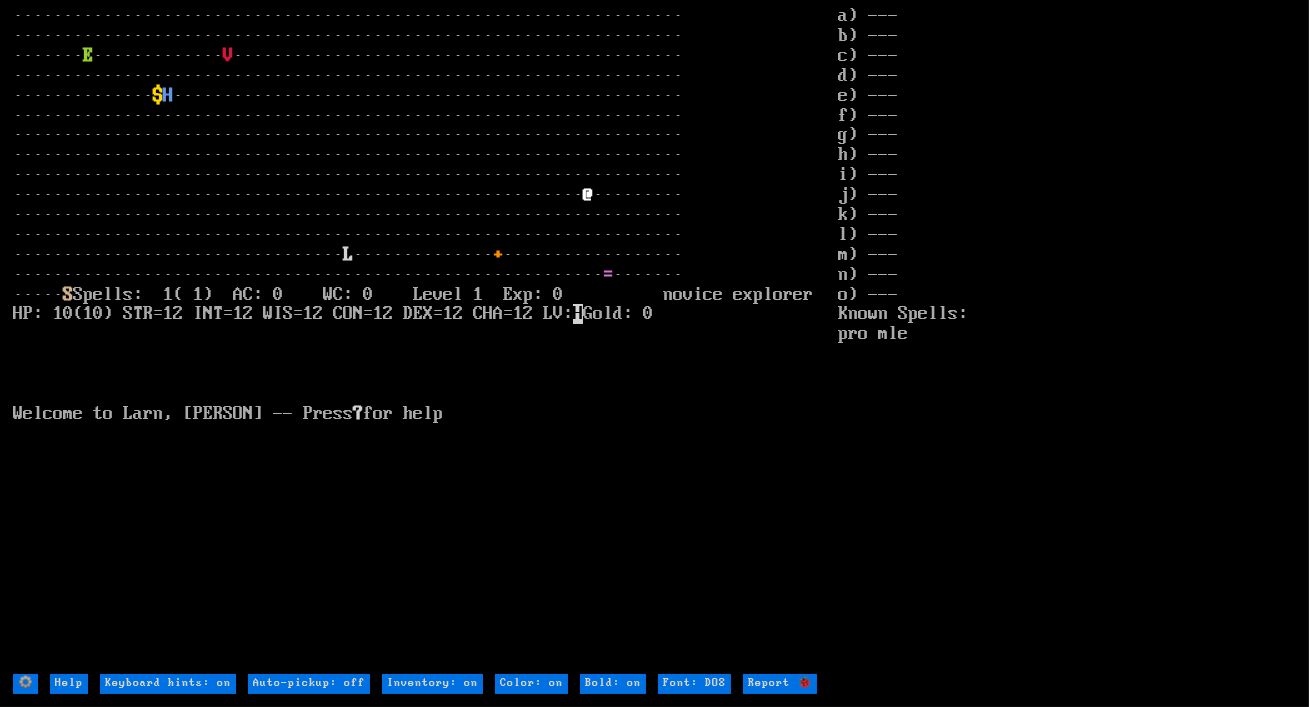 click on "Font: DOS" at bounding box center [694, 684] 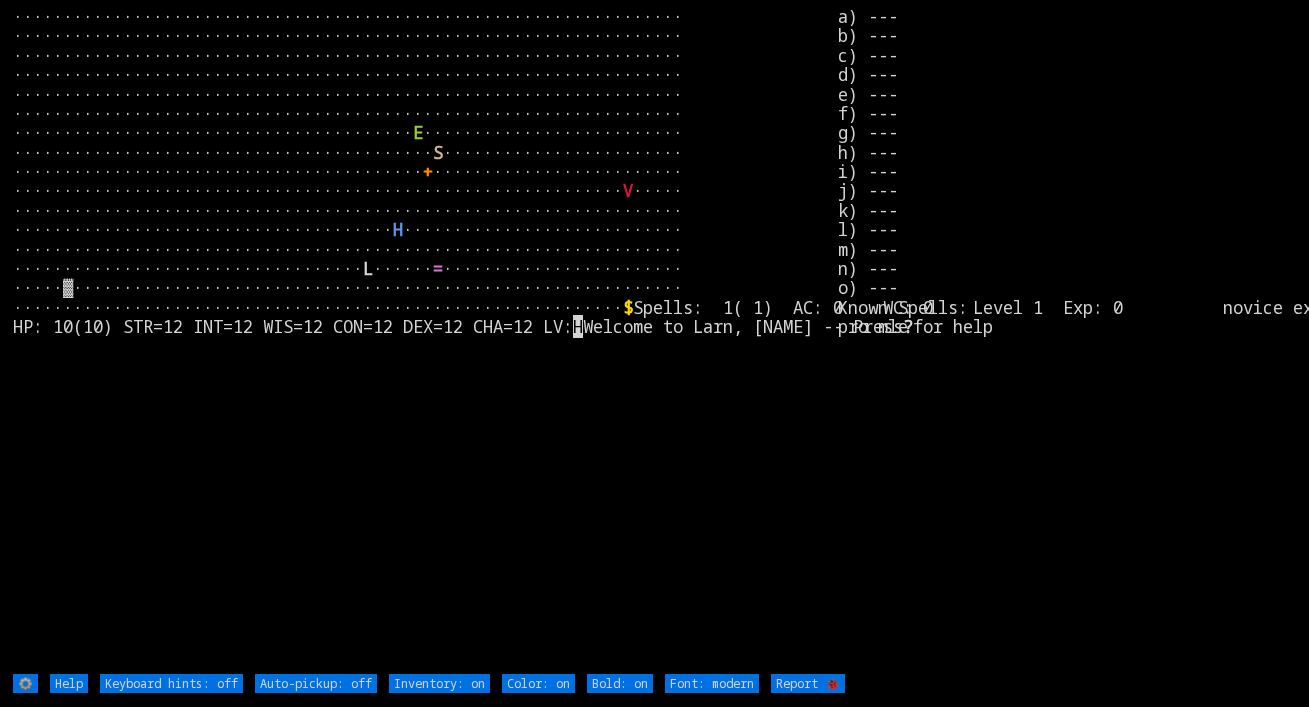 scroll, scrollTop: 0, scrollLeft: 0, axis: both 